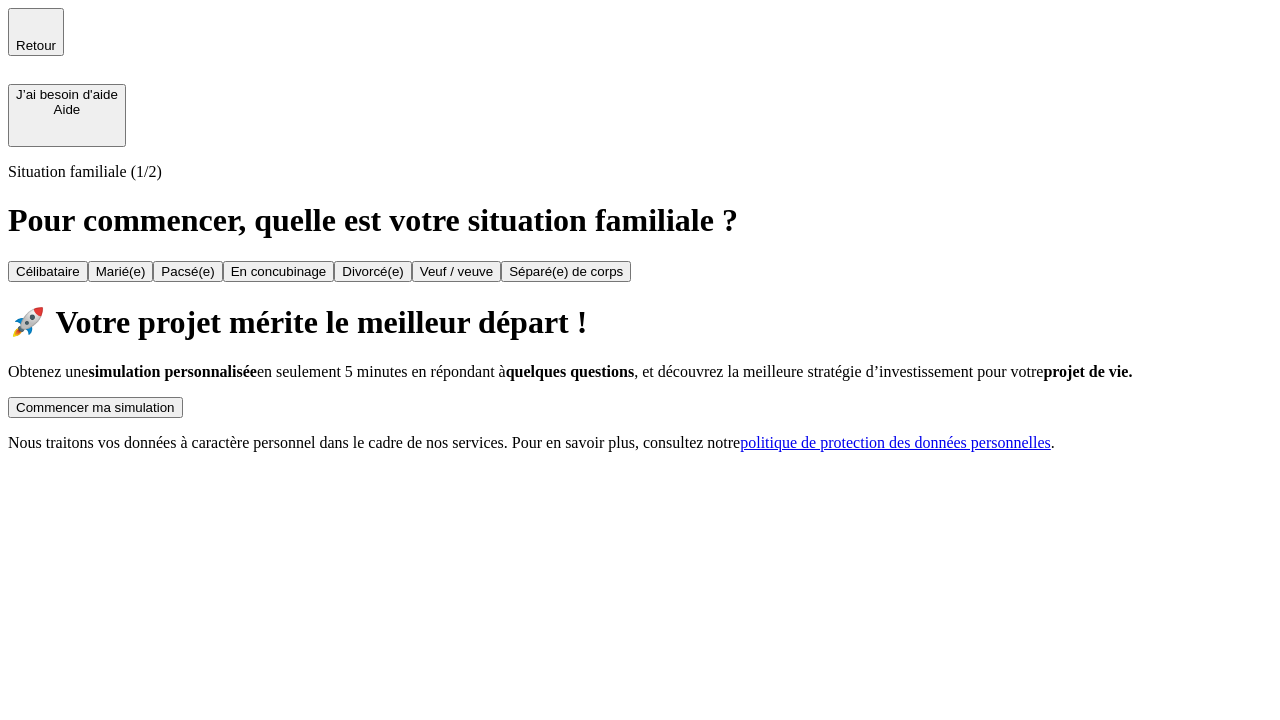 scroll, scrollTop: 0, scrollLeft: 0, axis: both 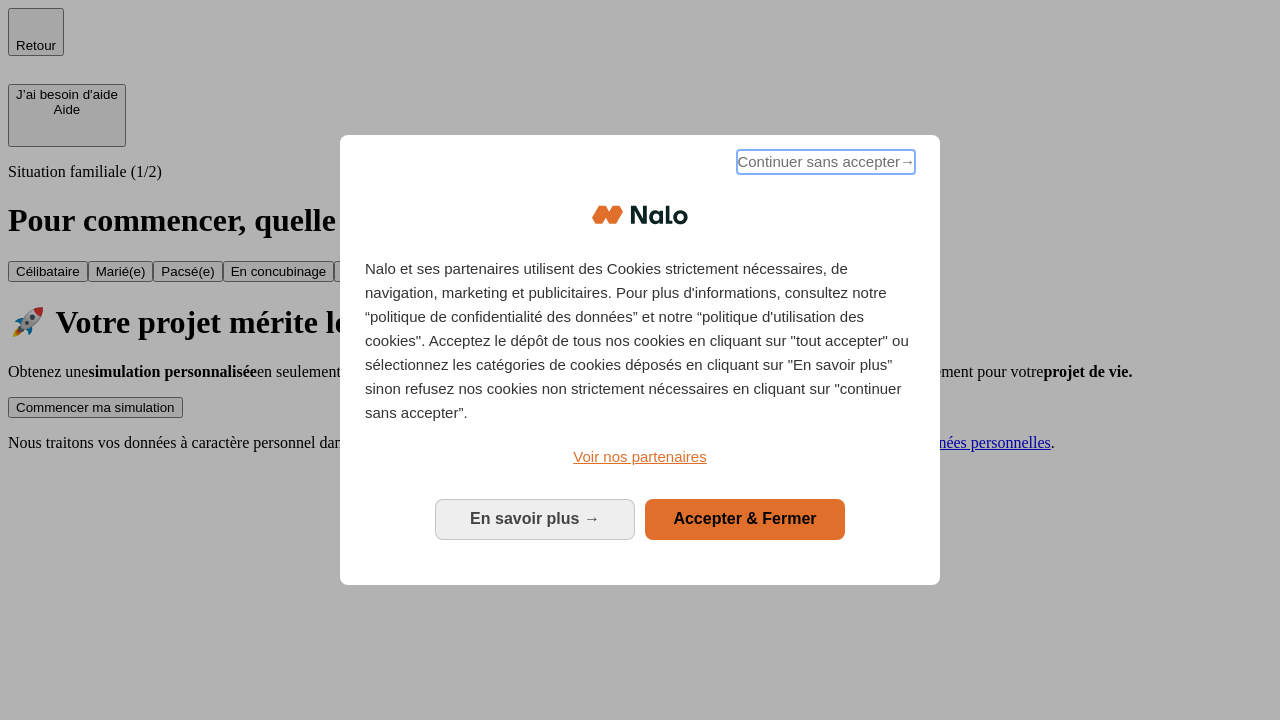 click on "Continuer sans accepter  →" at bounding box center (826, 162) 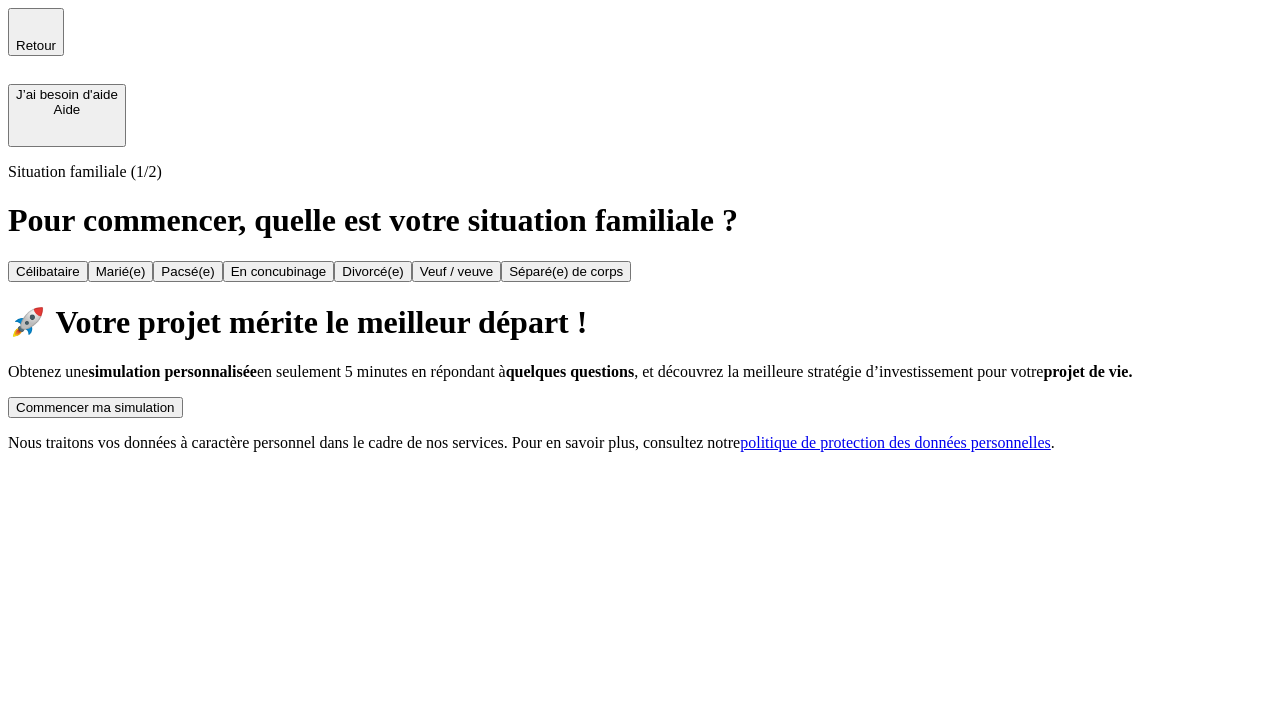 click on "Commencer ma simulation" at bounding box center [95, 407] 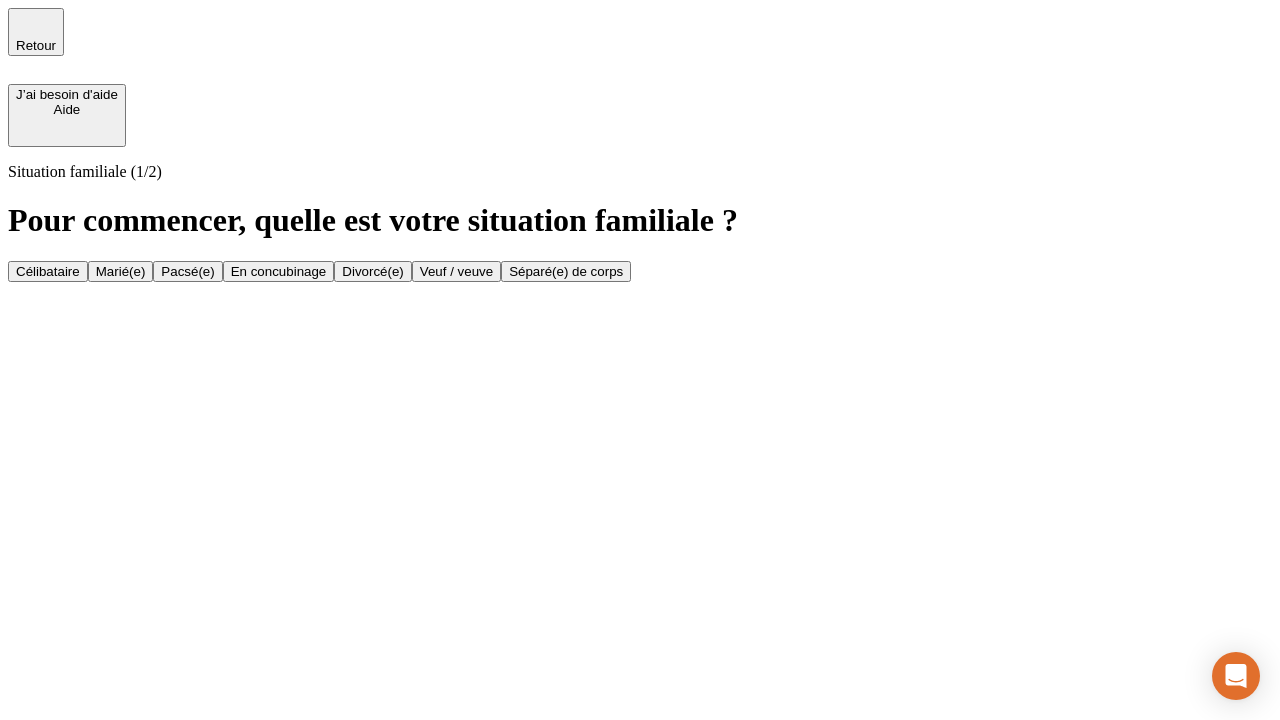 click on "Veuf / veuve" at bounding box center (456, 271) 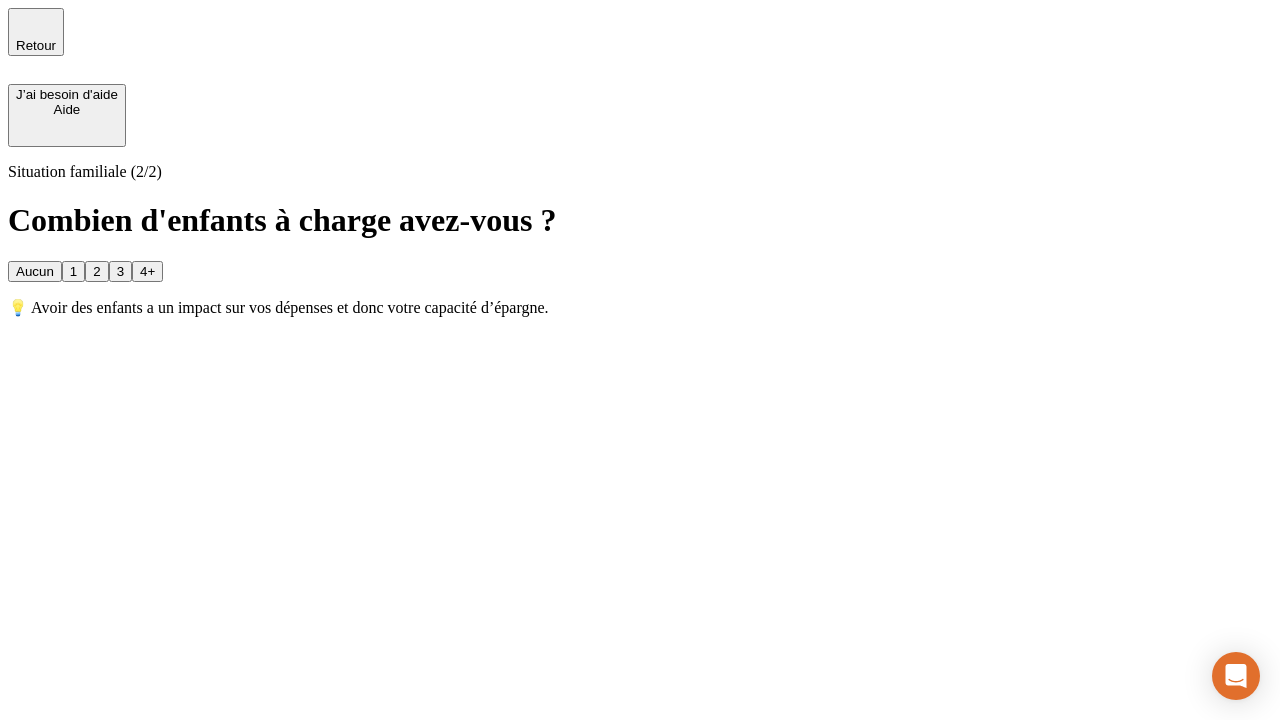 click on "1" at bounding box center [73, 271] 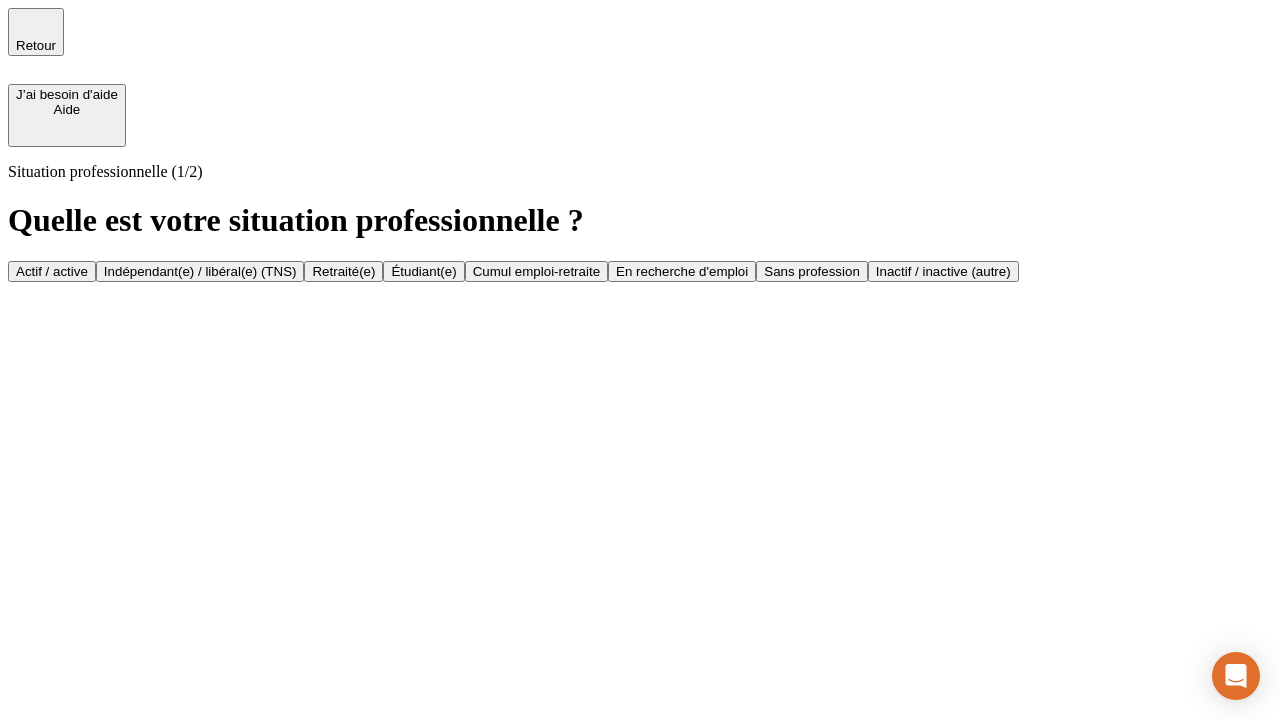 click on "Retraité(e)" at bounding box center [343, 271] 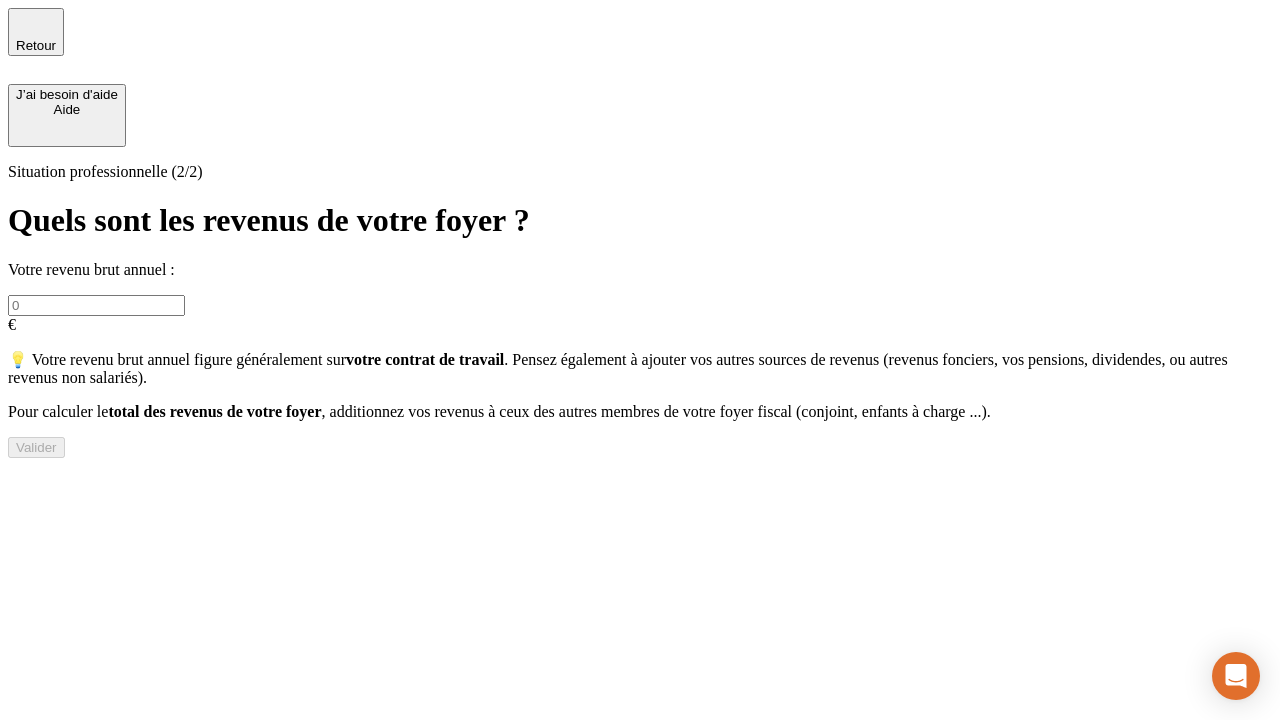 click at bounding box center [96, 305] 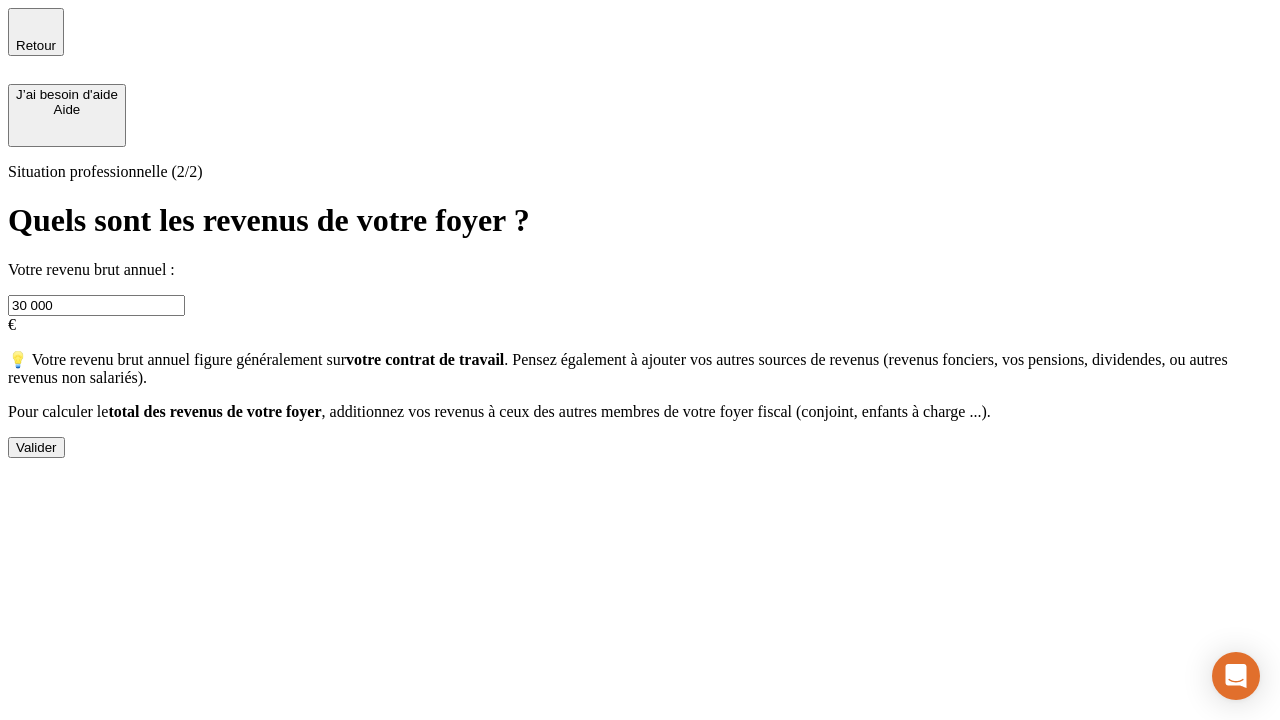 click on "Valider" at bounding box center [36, 447] 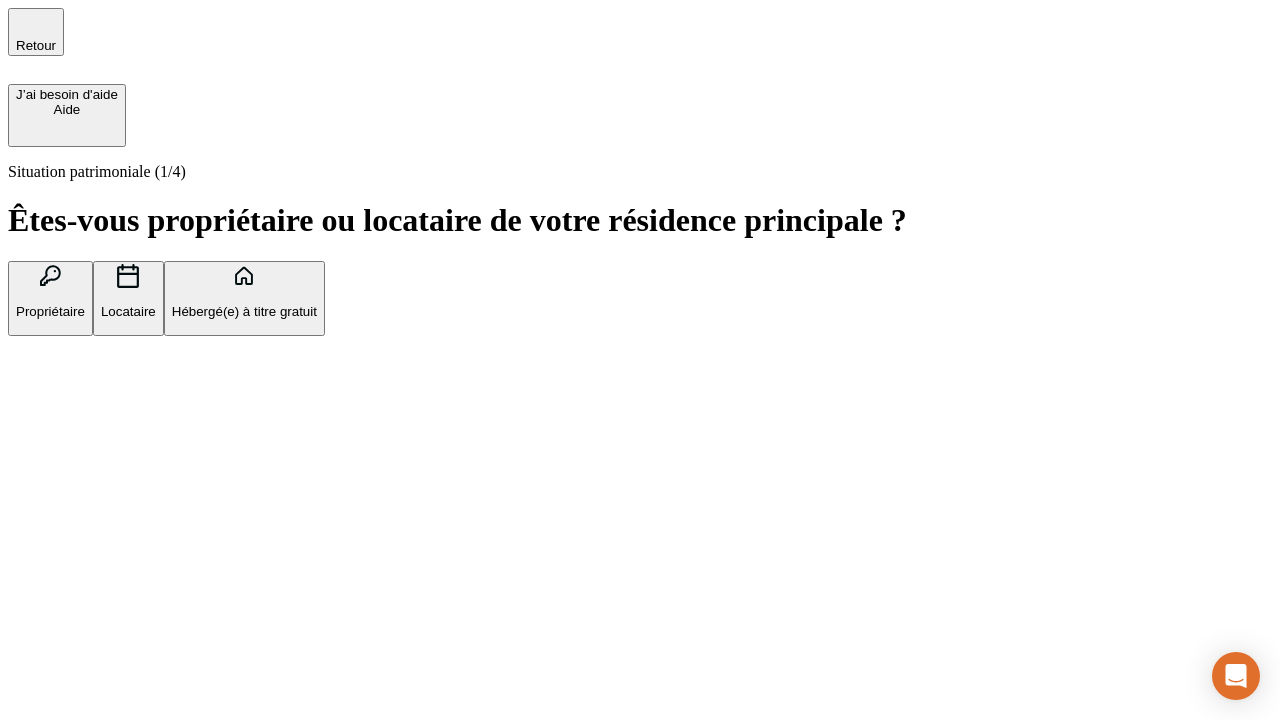 click on "Locataire" at bounding box center (128, 311) 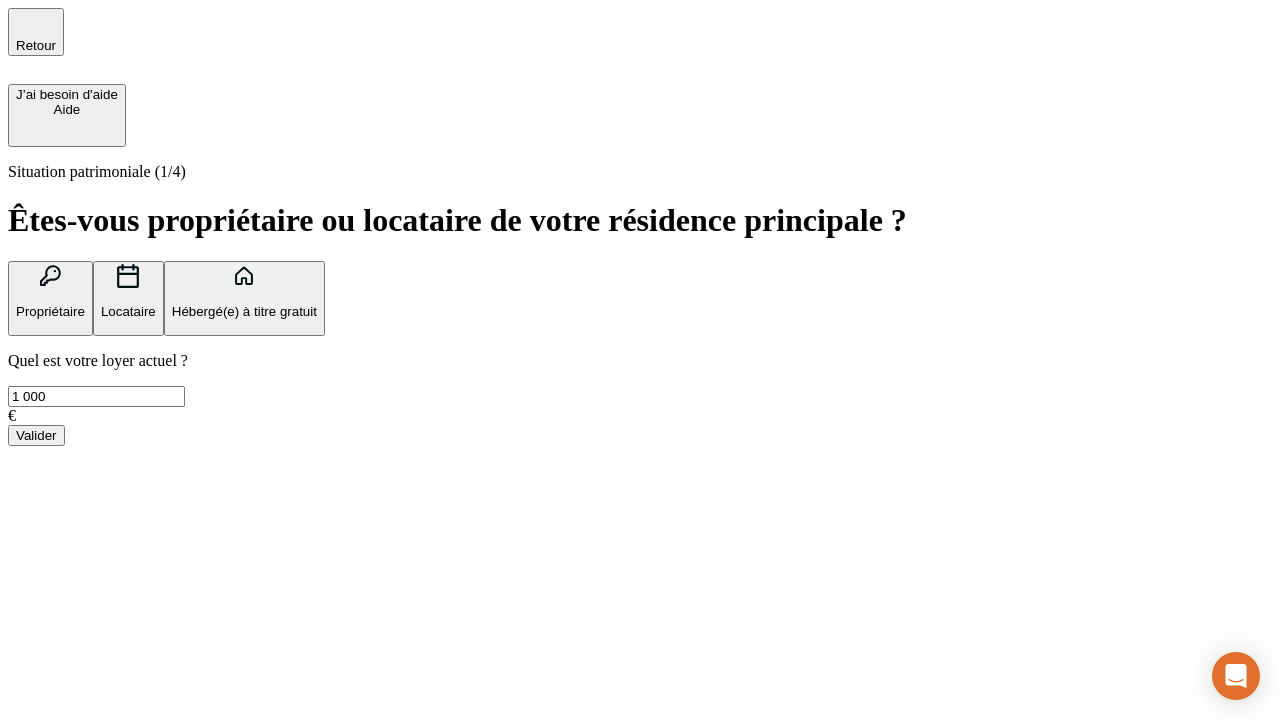 type on "1 000" 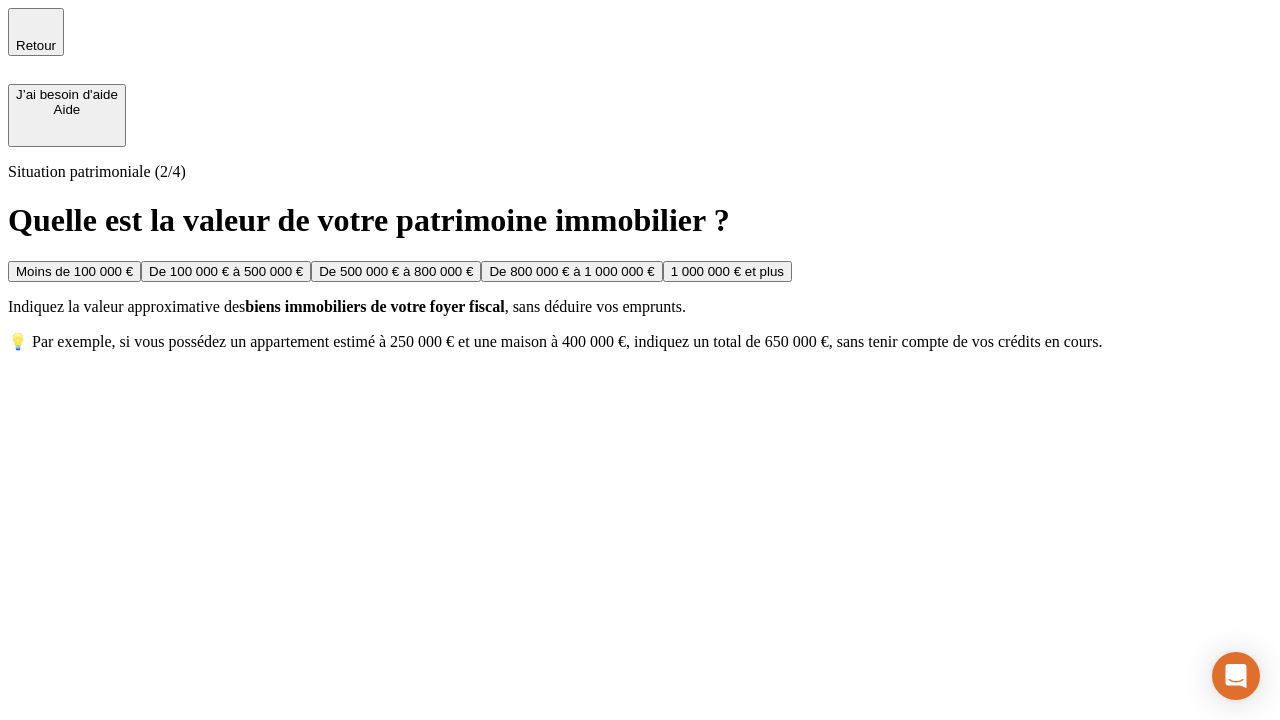 click on "Moins de 100 000 €" at bounding box center [74, 271] 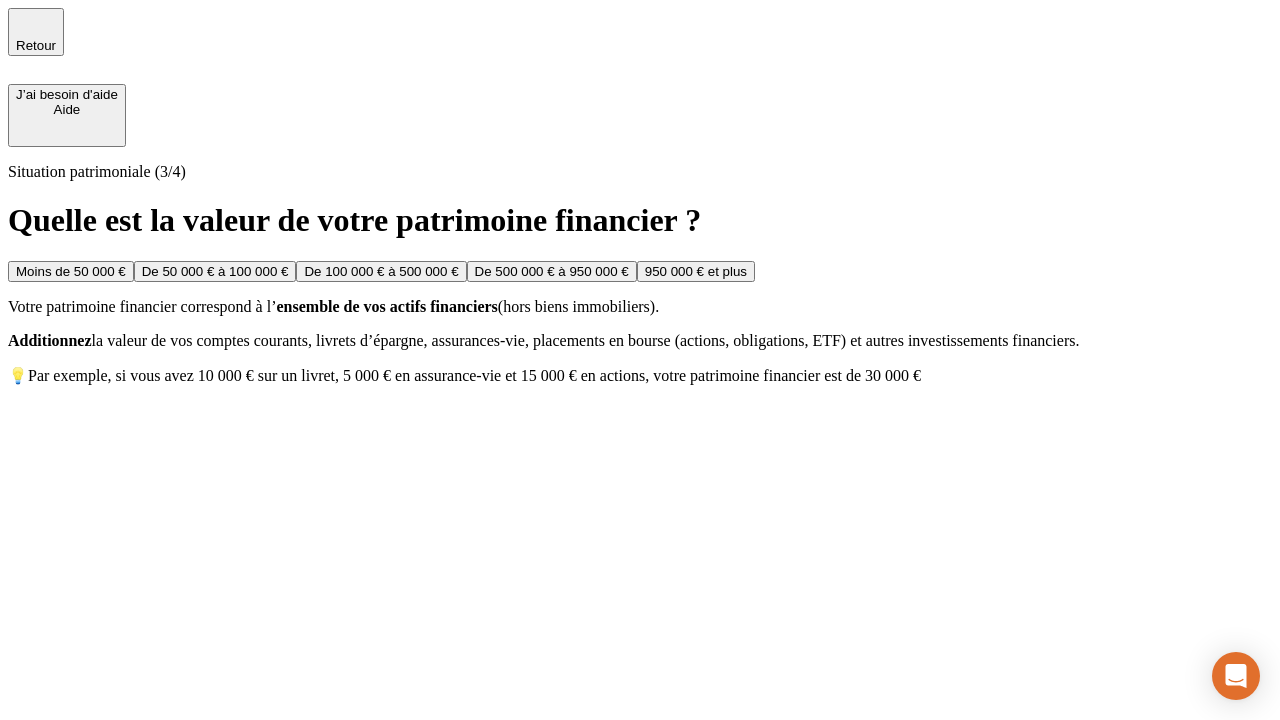 click on "Moins de 50 000 €" at bounding box center (71, 271) 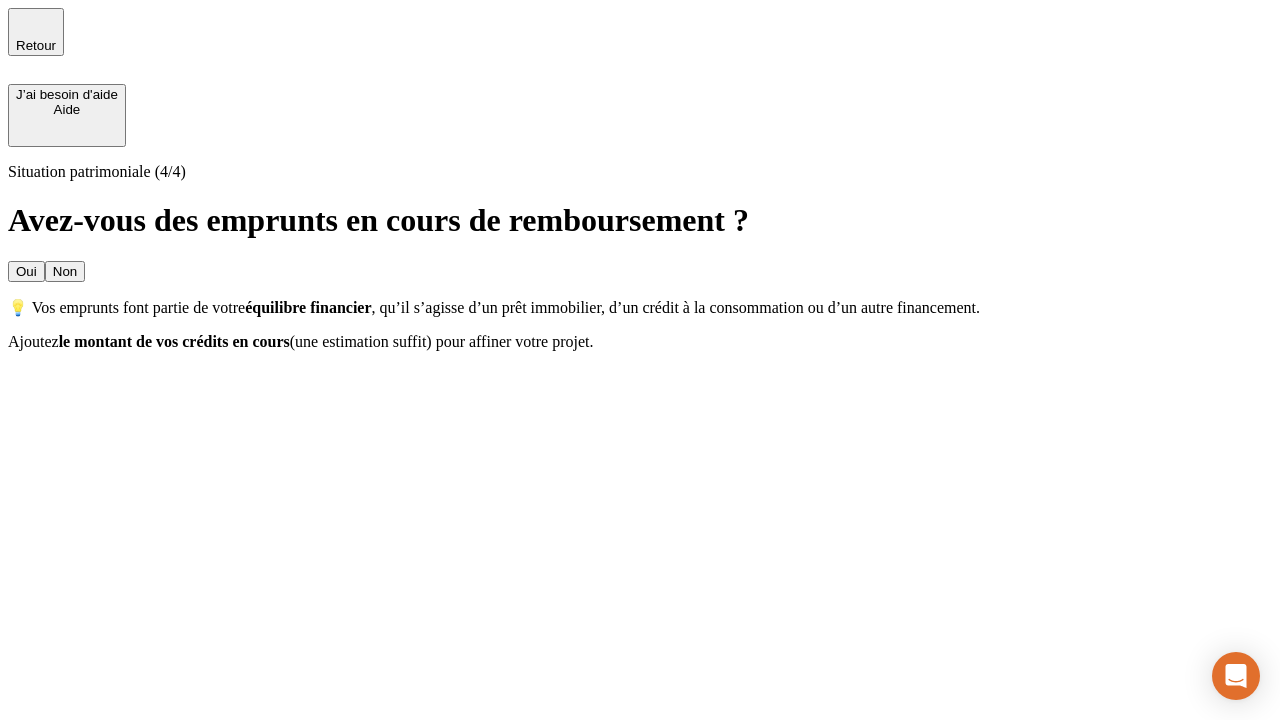 click on "Non" at bounding box center (65, 271) 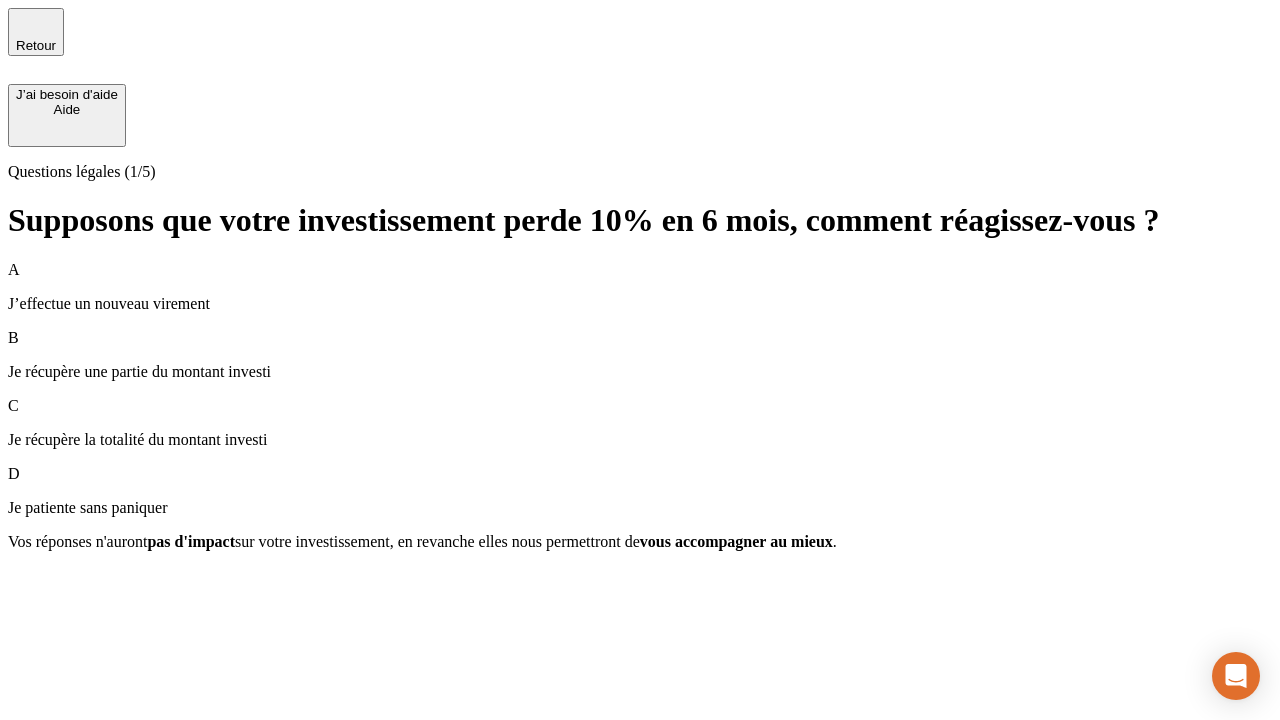 click on "Je récupère une partie du montant investi" at bounding box center [640, 372] 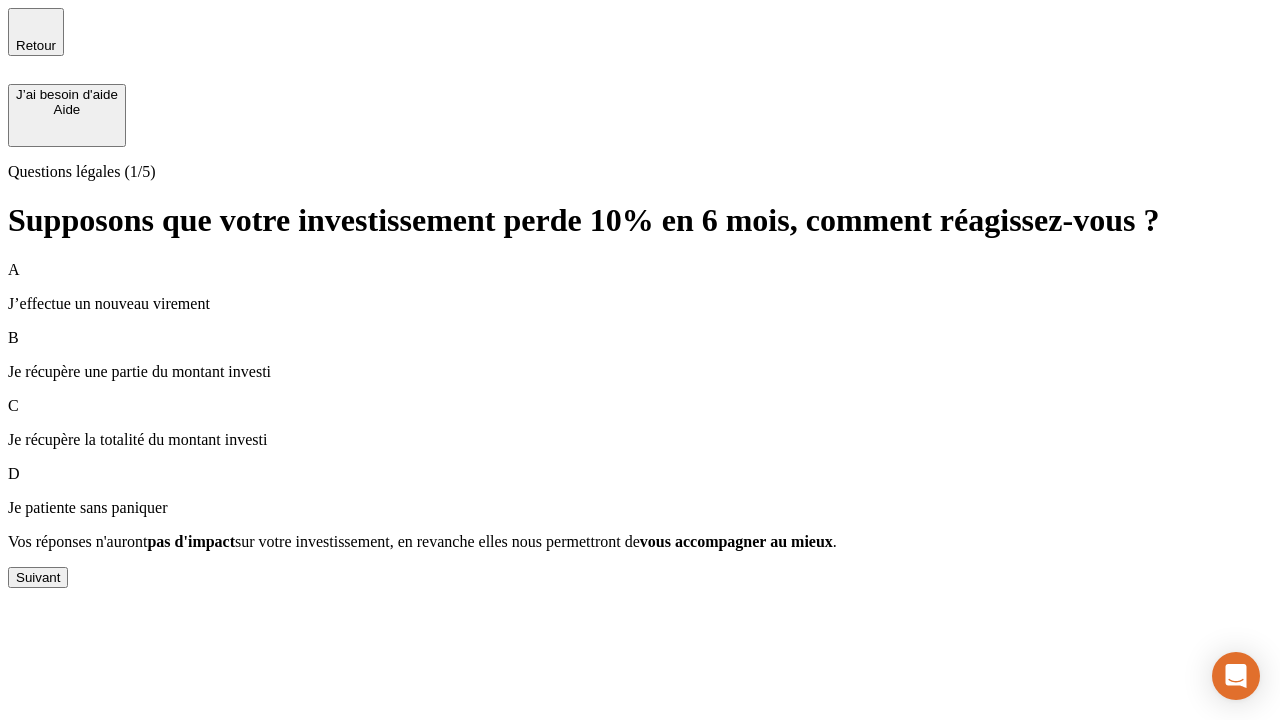 click on "Suivant" at bounding box center [38, 577] 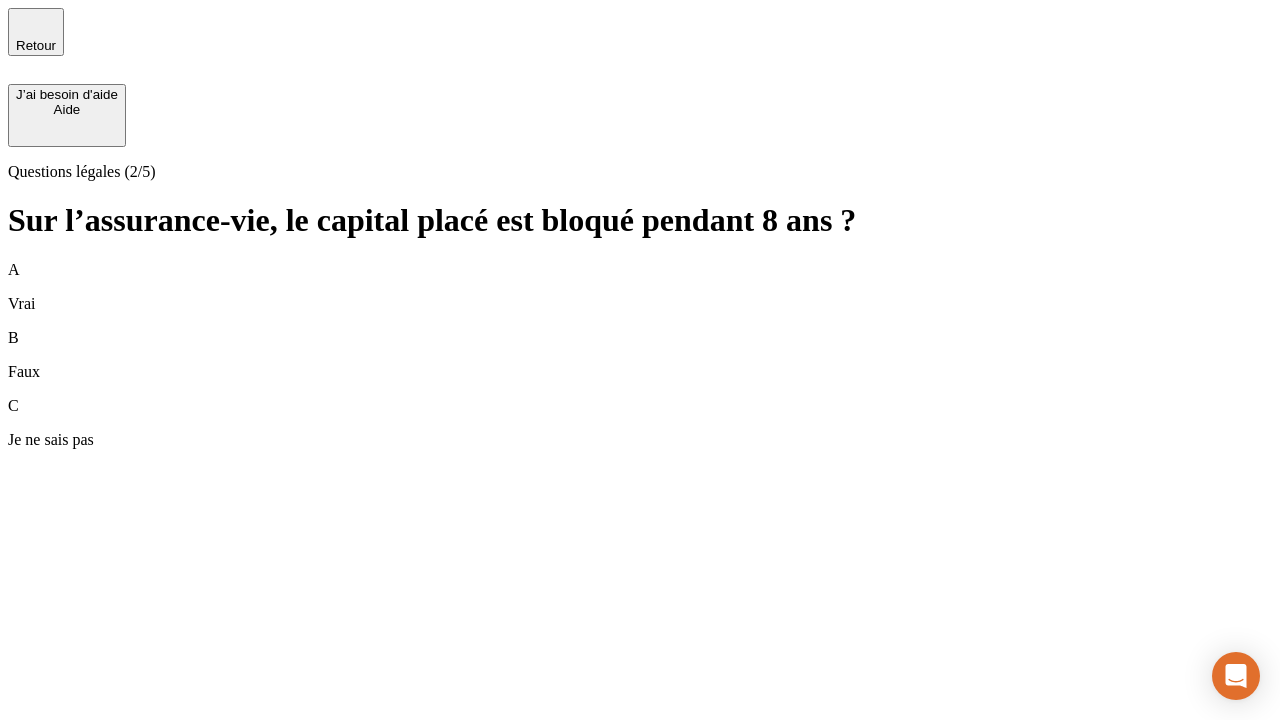 click on "B Faux" at bounding box center [640, 355] 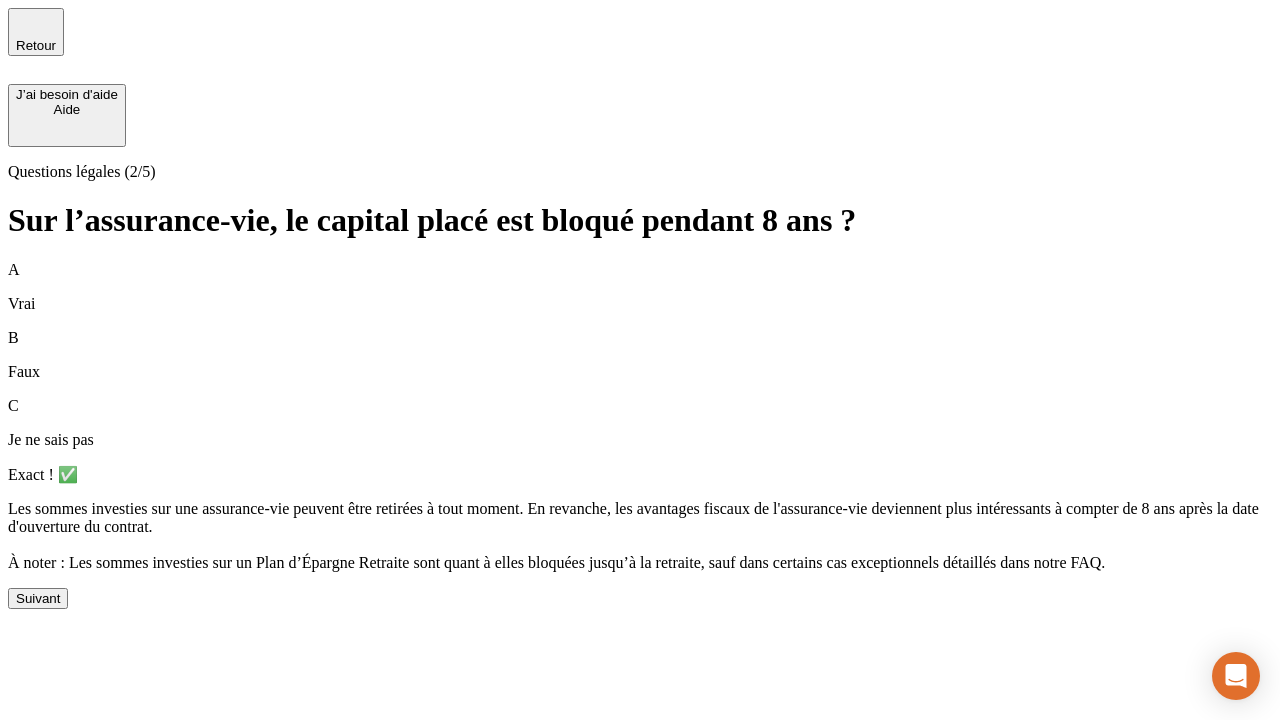 click on "Suivant" at bounding box center [38, 598] 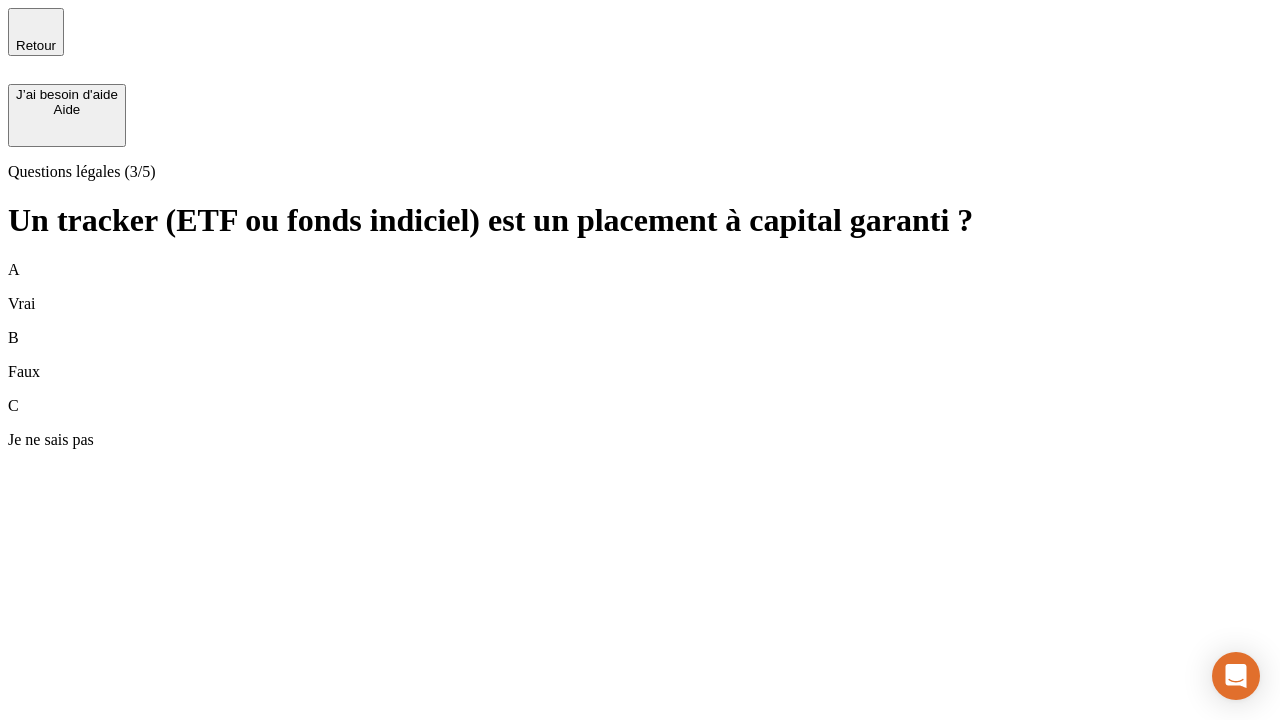 click on "B Faux" at bounding box center [640, 355] 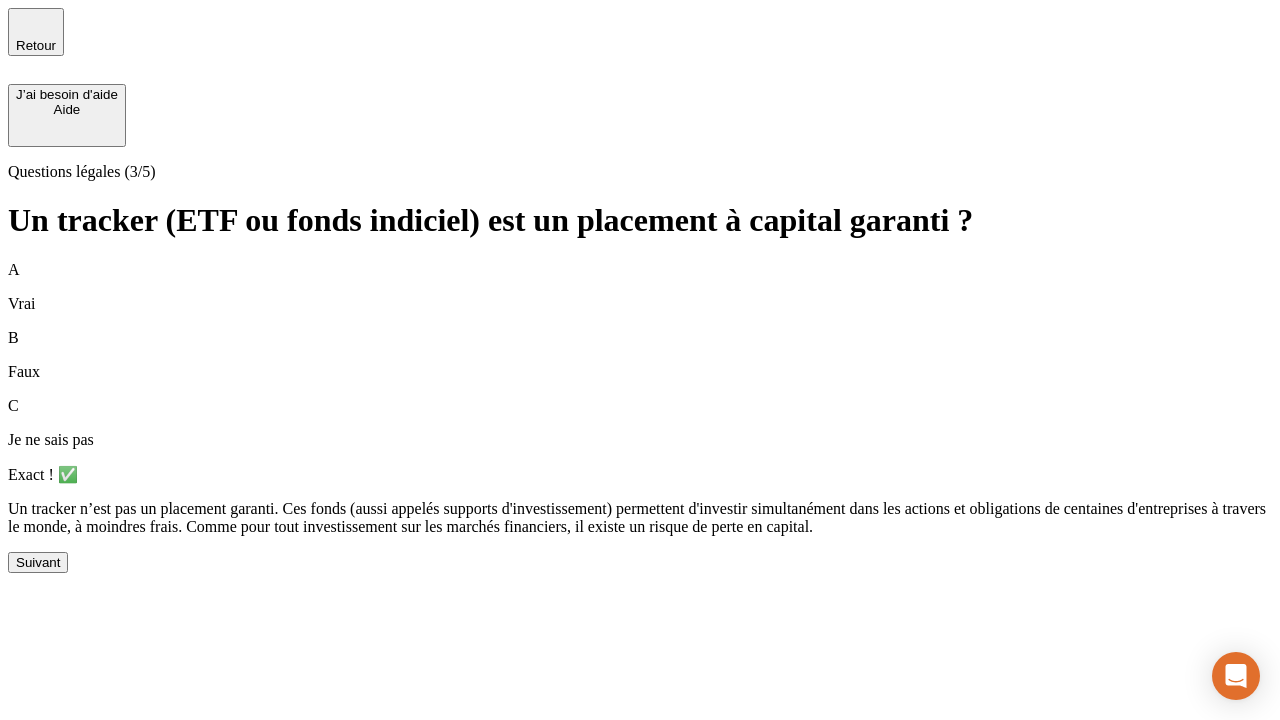 click on "Suivant" at bounding box center (38, 562) 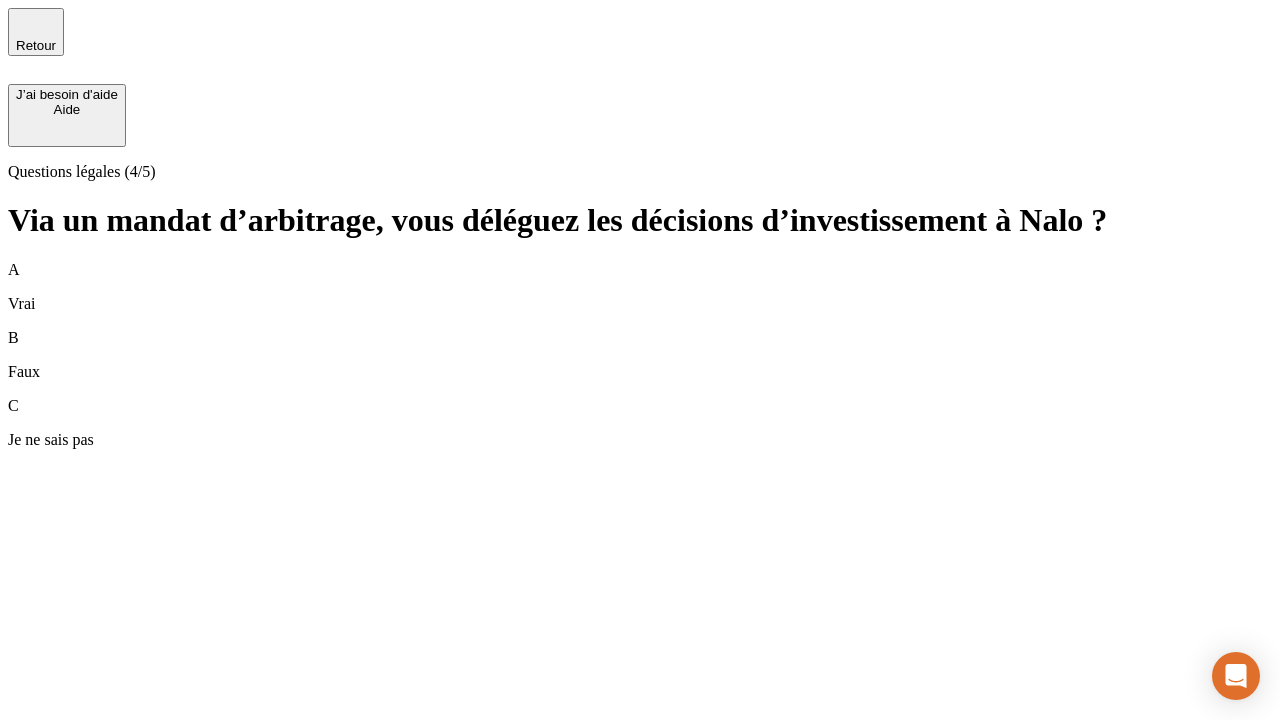 click on "A Vrai" at bounding box center [640, 287] 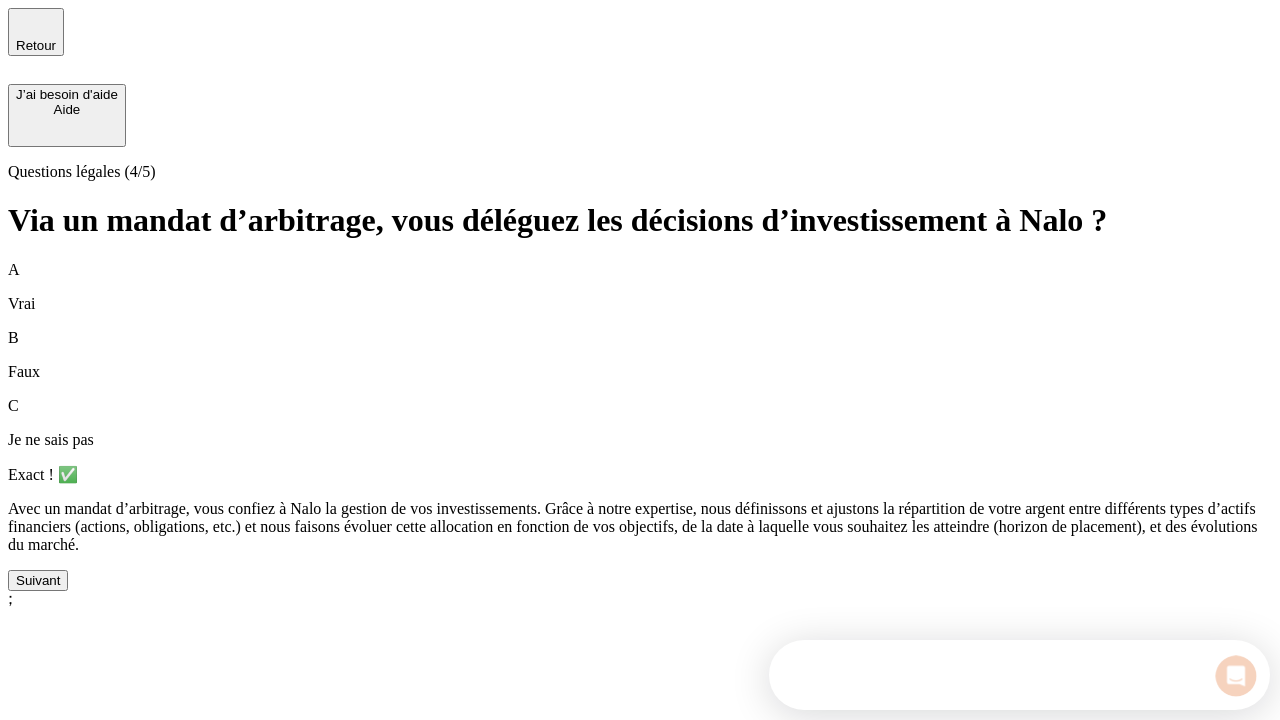 scroll, scrollTop: 0, scrollLeft: 0, axis: both 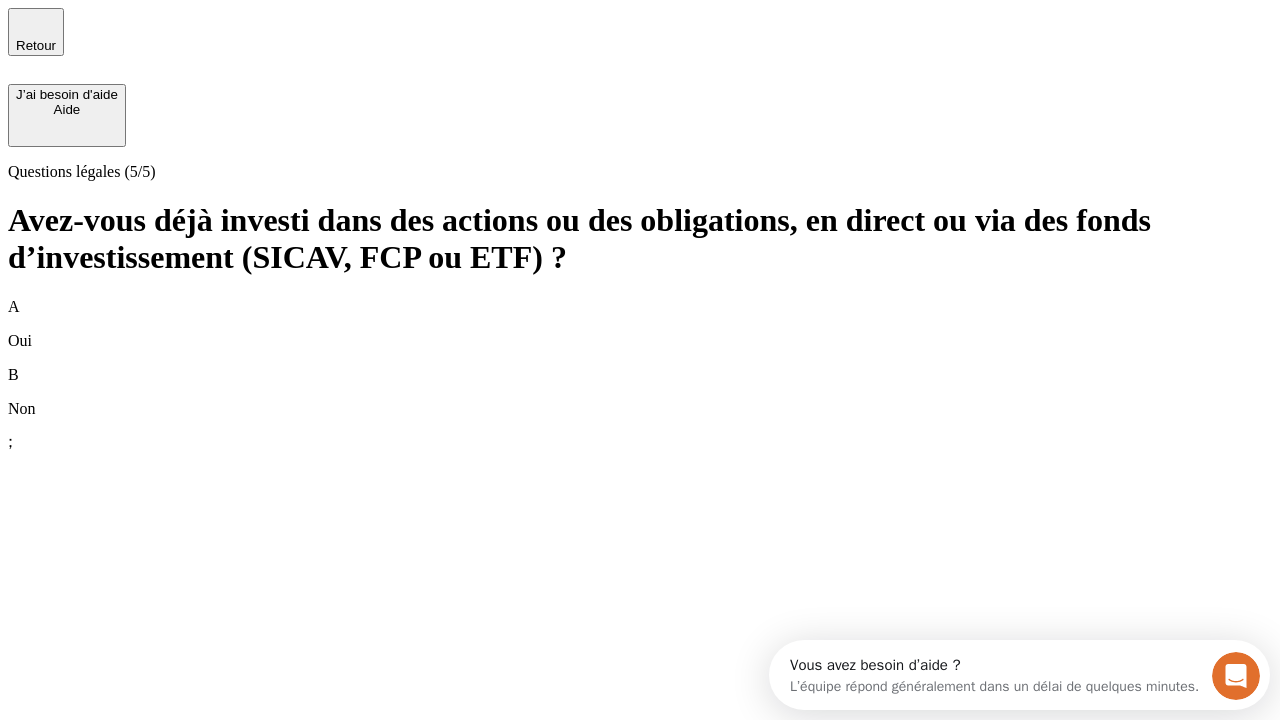 click on "A Oui" at bounding box center [640, 324] 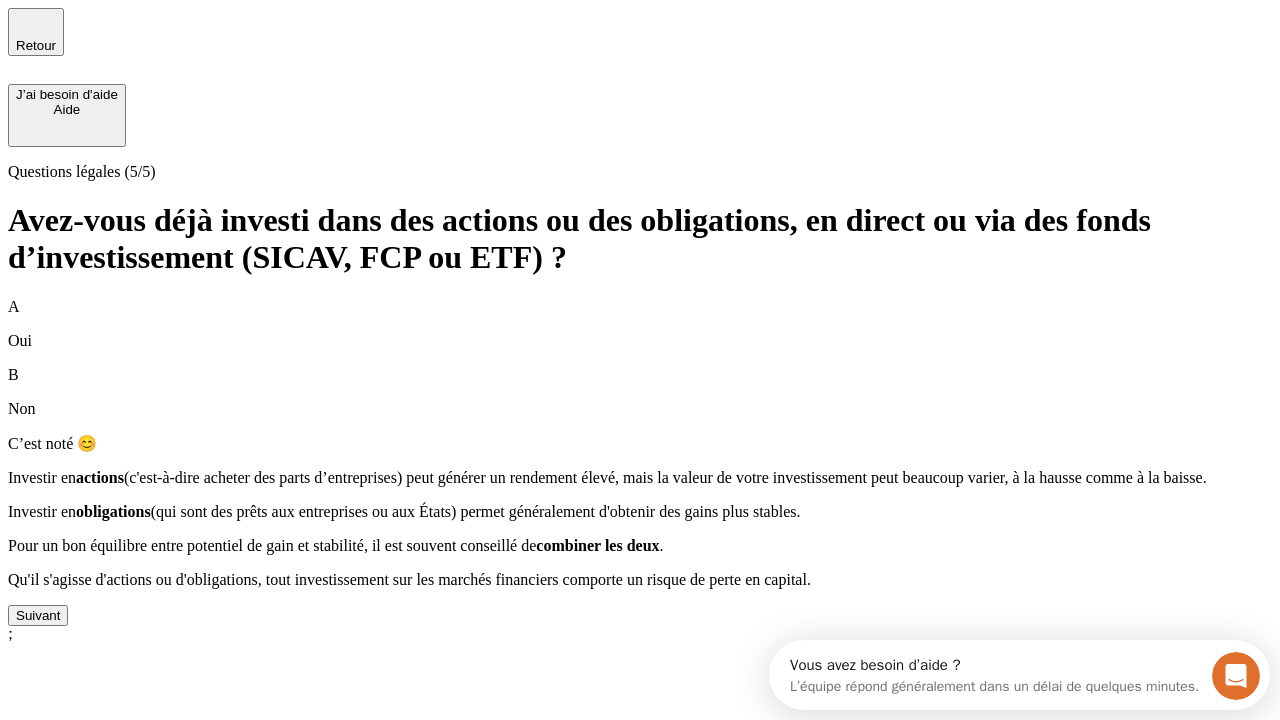 click on "Suivant" at bounding box center (38, 615) 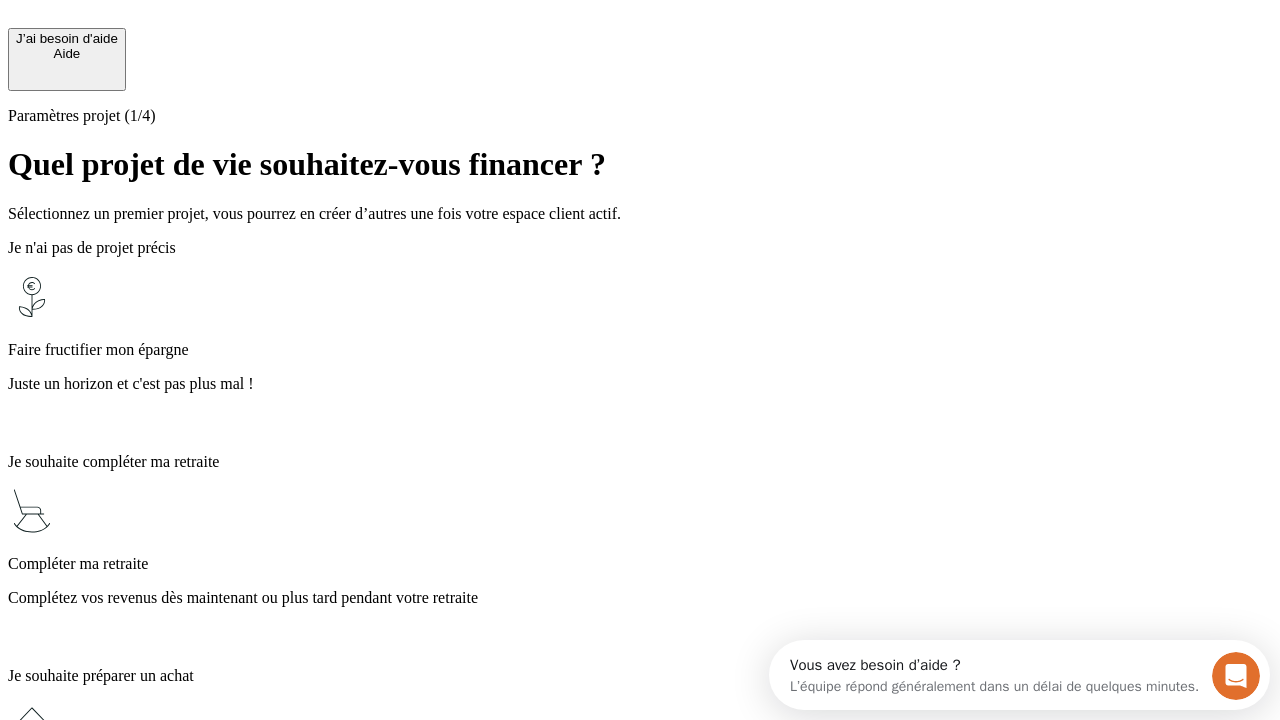 click on "Complétez vos revenus dès maintenant ou plus tard pendant votre retraite" at bounding box center (640, 598) 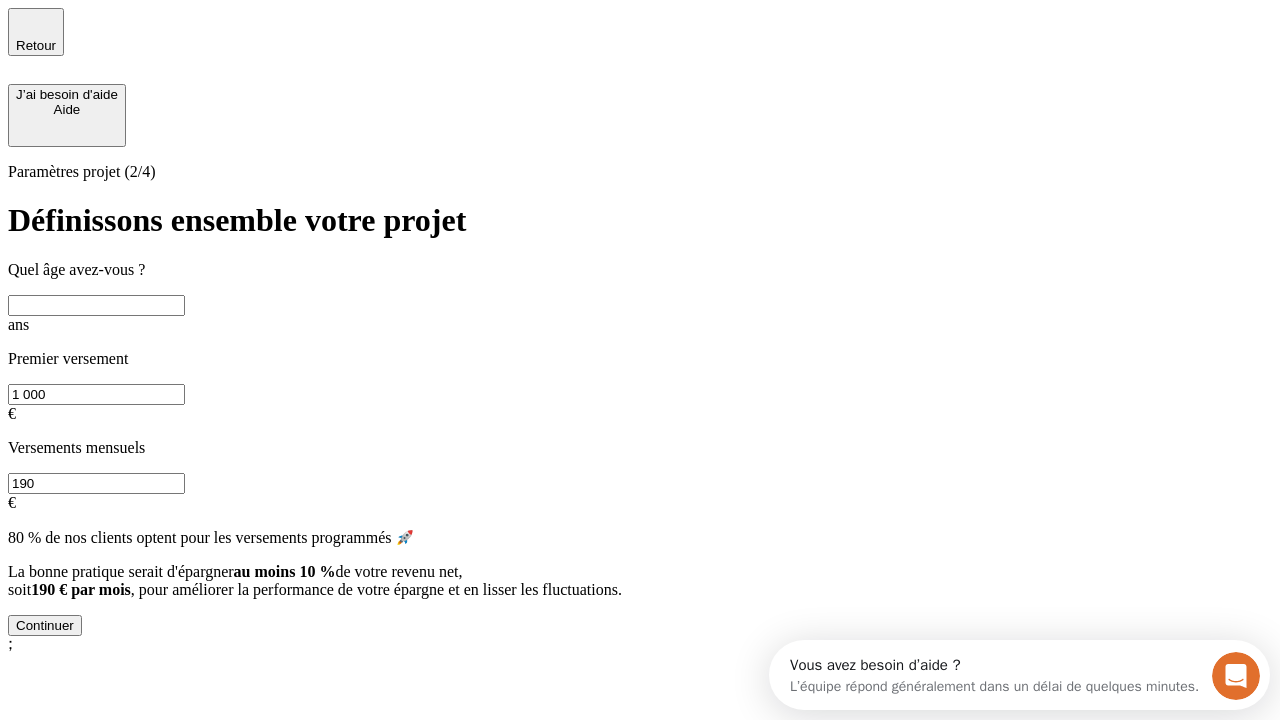 scroll, scrollTop: 18, scrollLeft: 0, axis: vertical 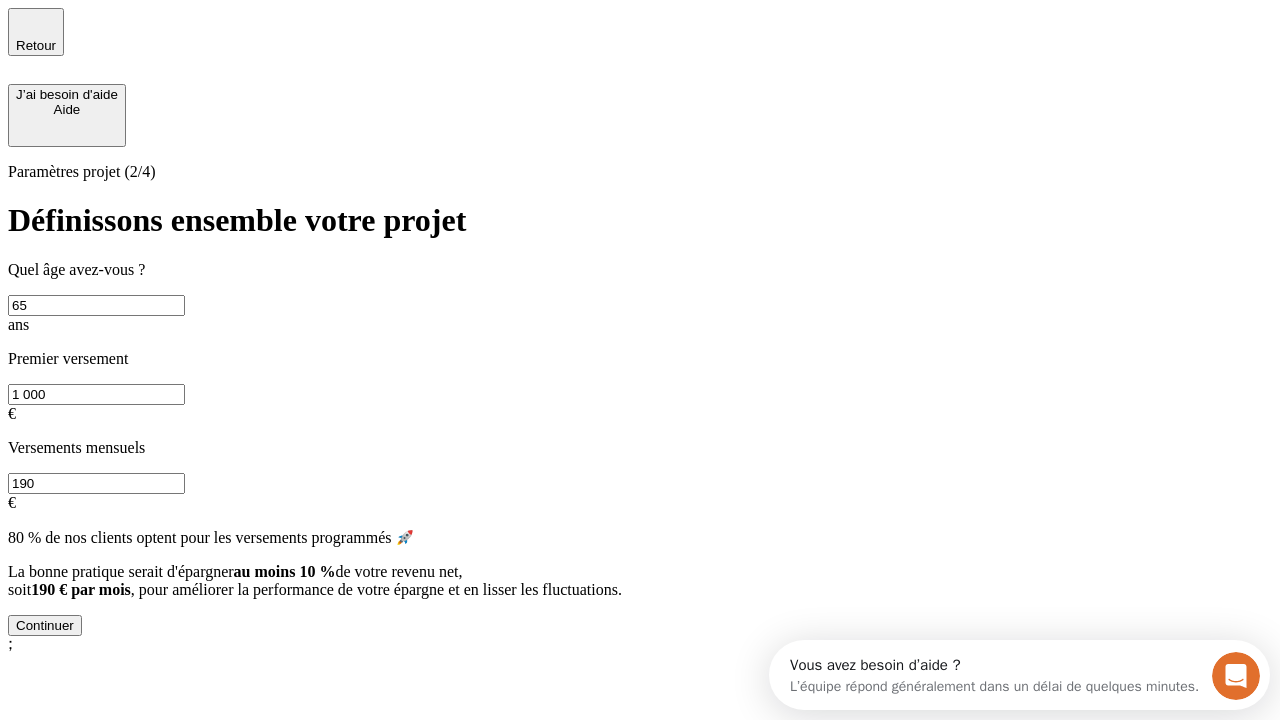 type on "65" 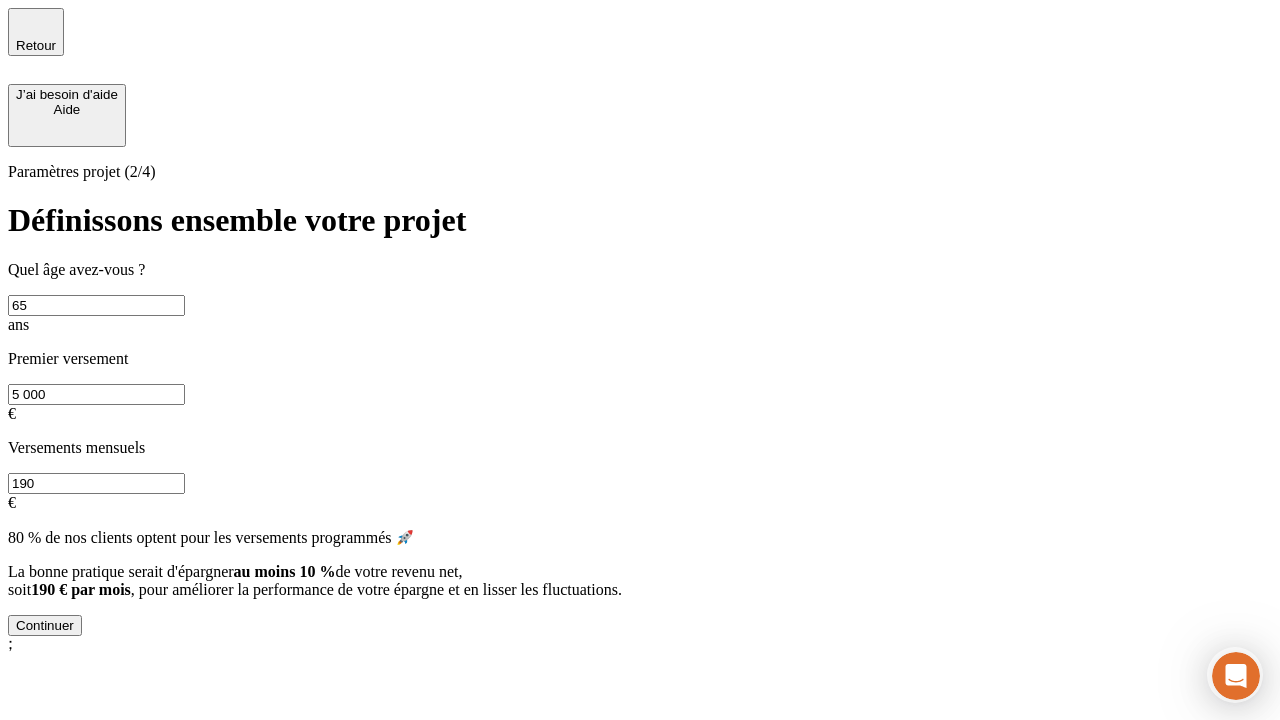 type on "5 000" 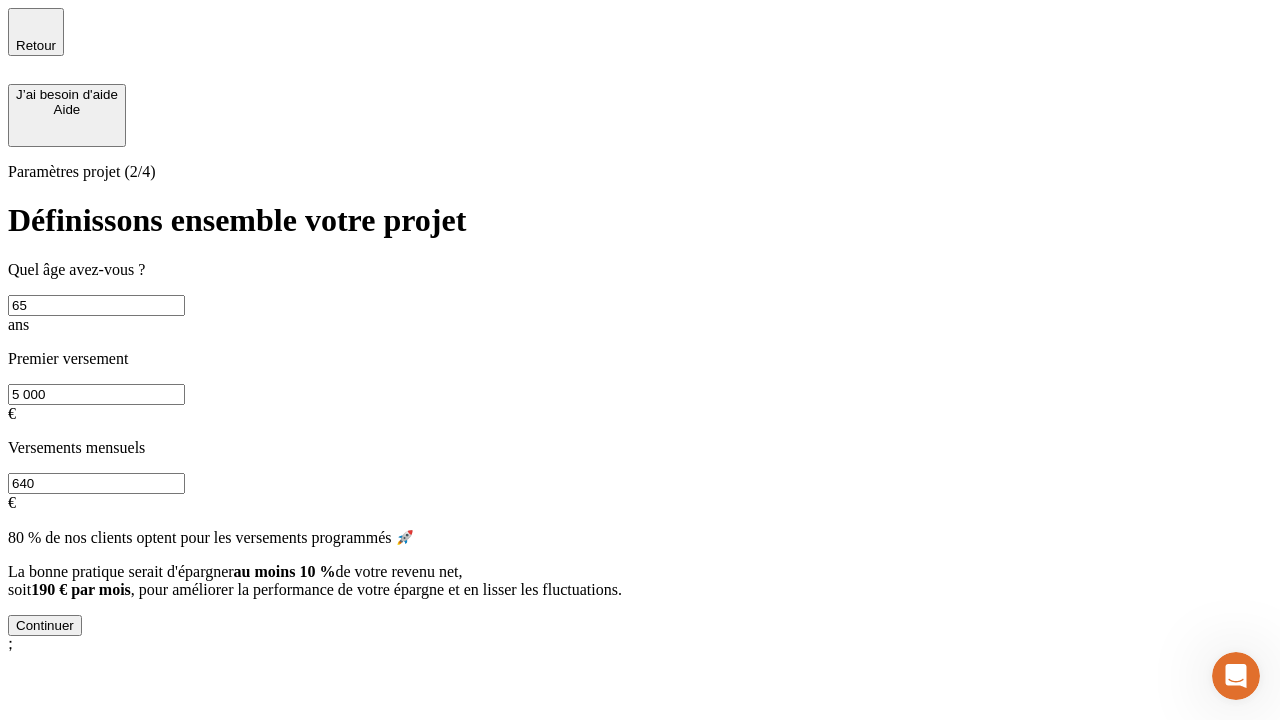 type on "640" 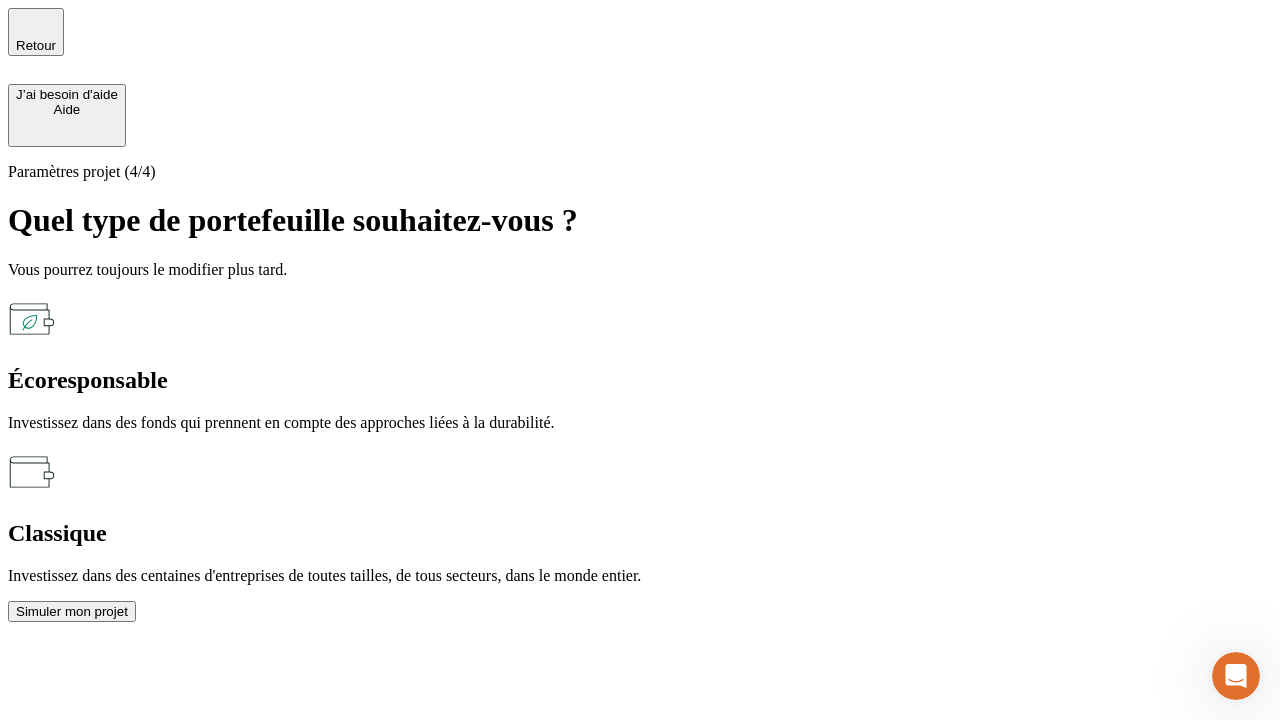 click on "Classique" at bounding box center [640, 533] 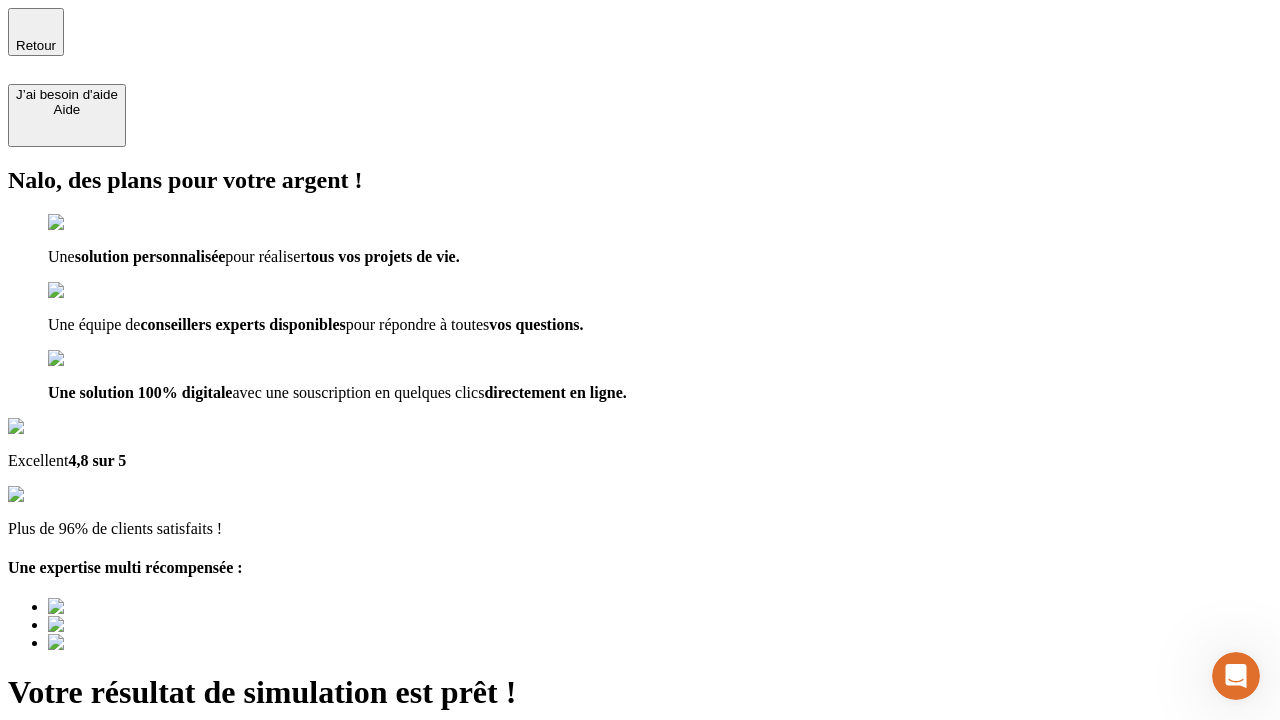 click on "Découvrir ma simulation" at bounding box center [87, 797] 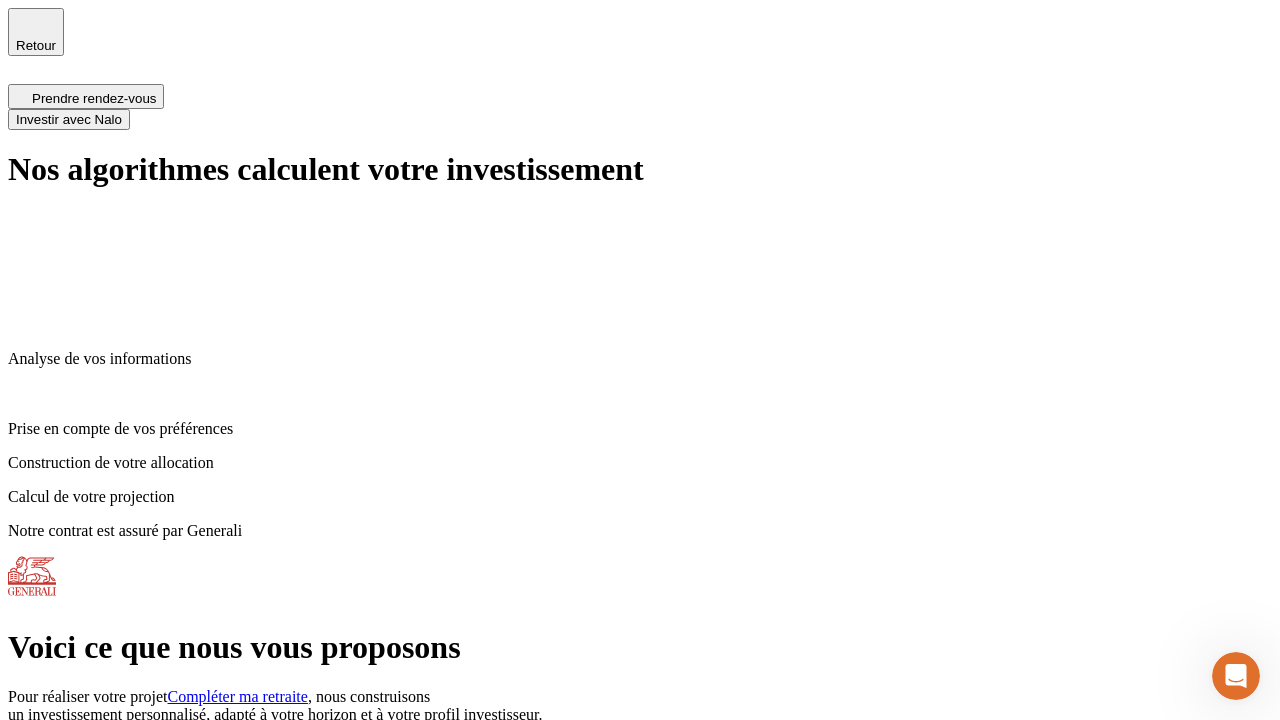 click on "Investir avec Nalo" at bounding box center (69, 119) 